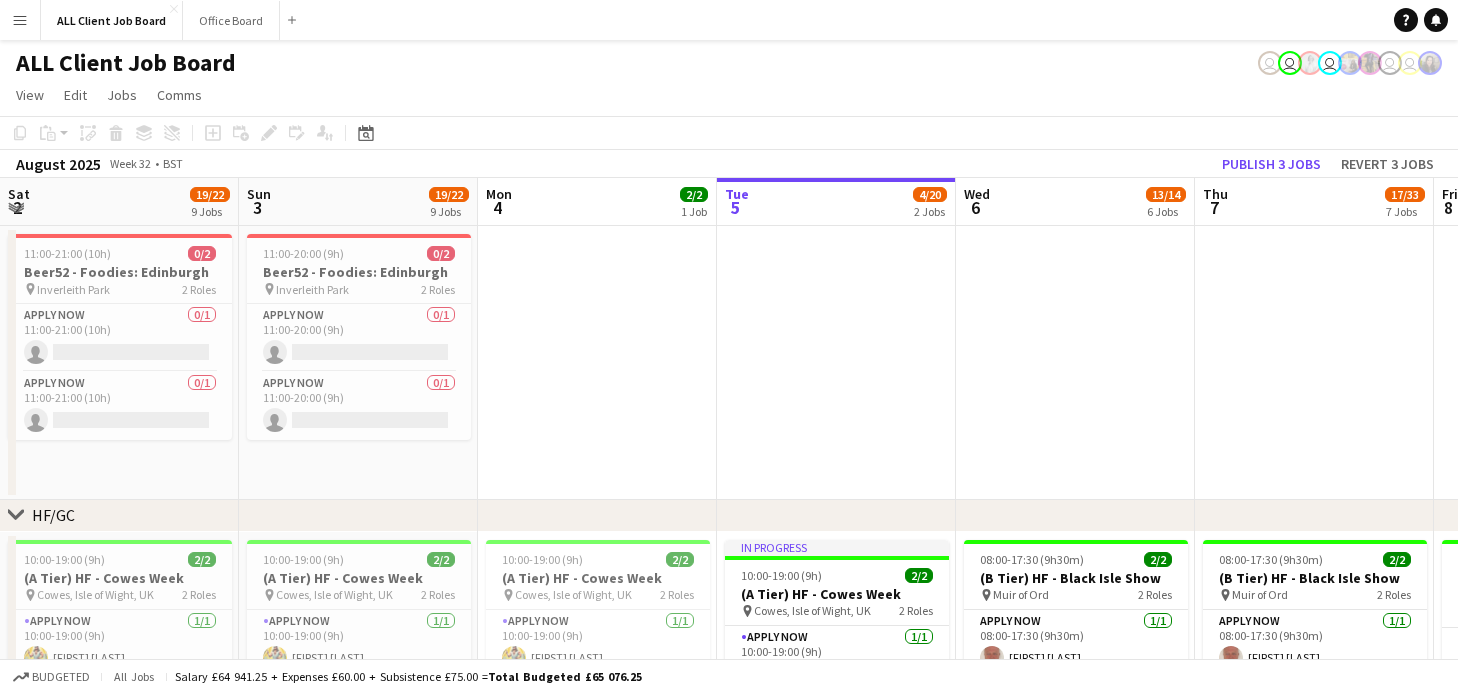 scroll, scrollTop: 0, scrollLeft: 0, axis: both 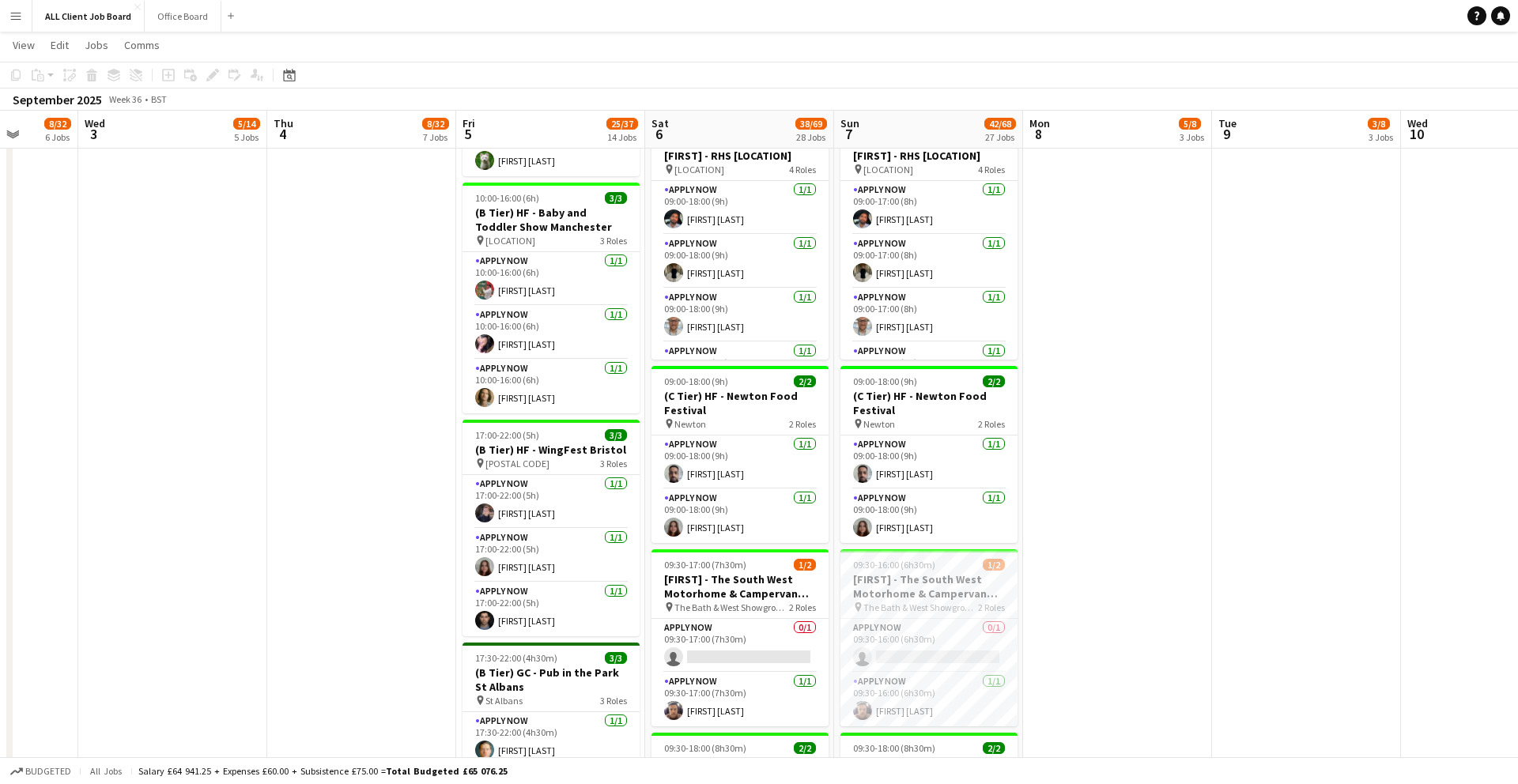 click on "[TIME]    [NUMBER]/[NUMBER]   [TIER] [EVENT]
pin
[LOCATION]   [NUMBER] Roles   APPLY NOW   [NUMBER]/[NUMBER]   [TIME]
[FIRST] [LAST]  APPLY NOW   [NUMBER]/[NUMBER]   [TIME]
[FIRST] [LAST]  APPLY NOW   [NUMBER]/[NUMBER]   [TIME]
[FIRST] [LAST]" at bounding box center (1117, 1240) 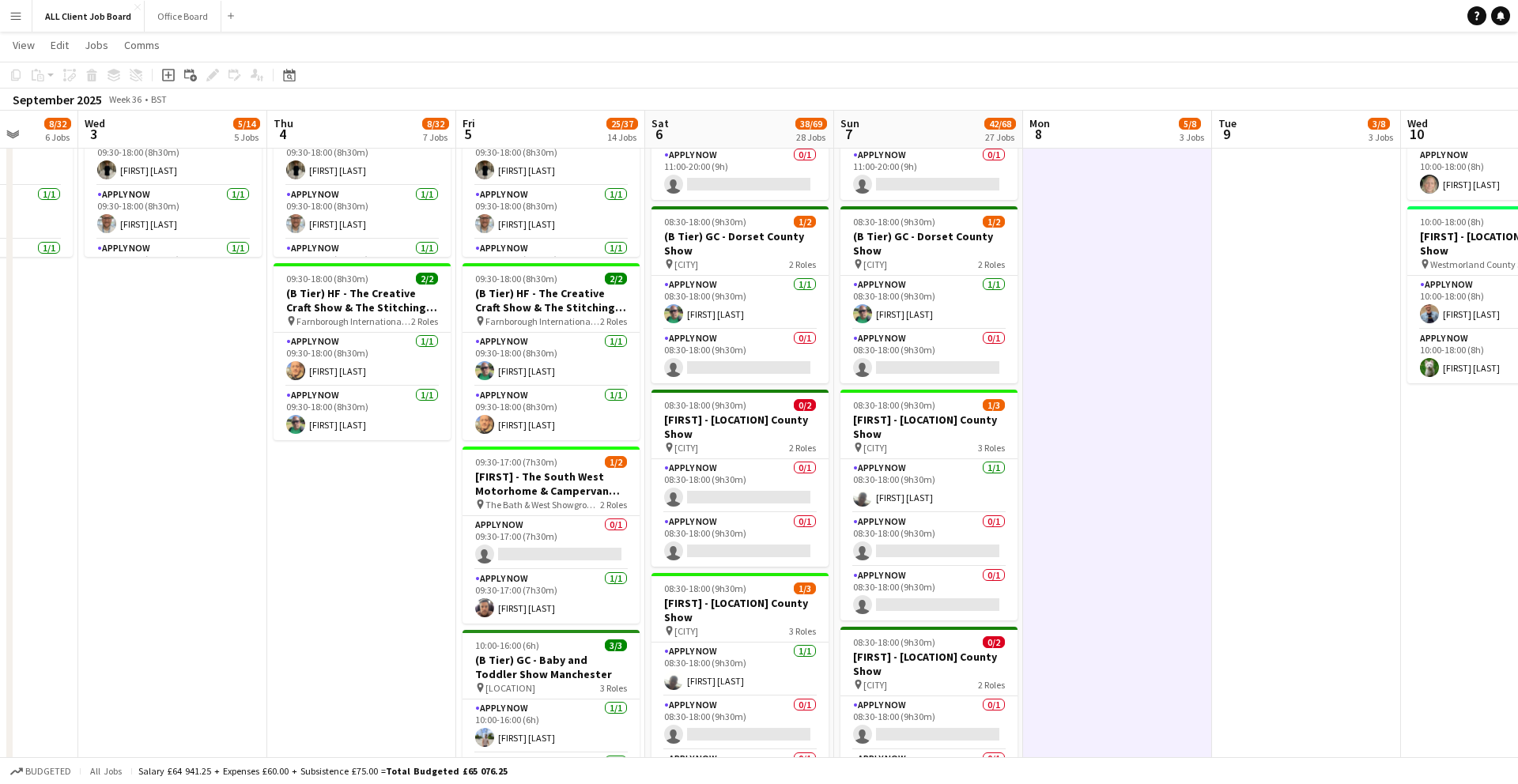 scroll, scrollTop: 862, scrollLeft: 0, axis: vertical 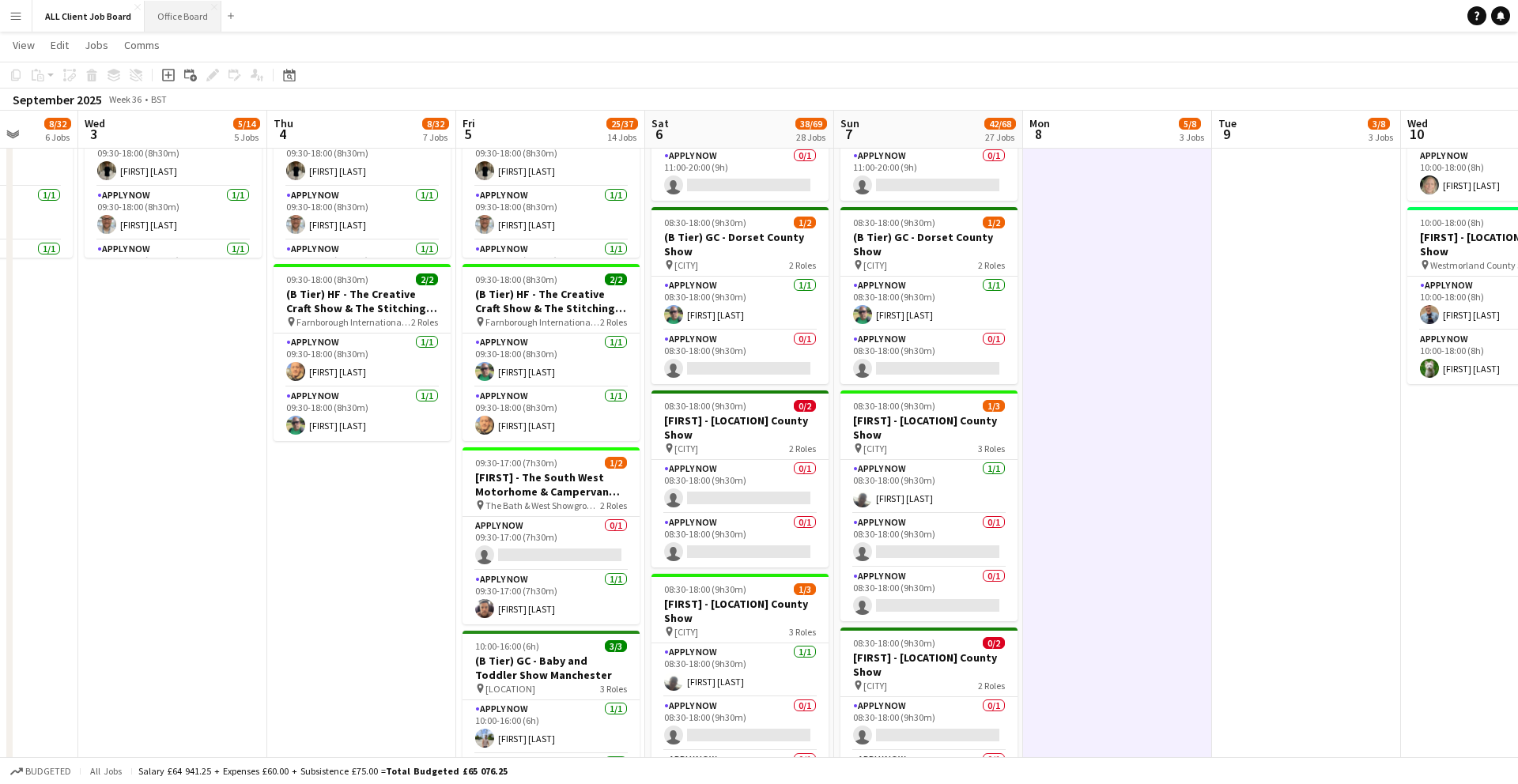 click on "Office Board
Close" at bounding box center (183, 16) 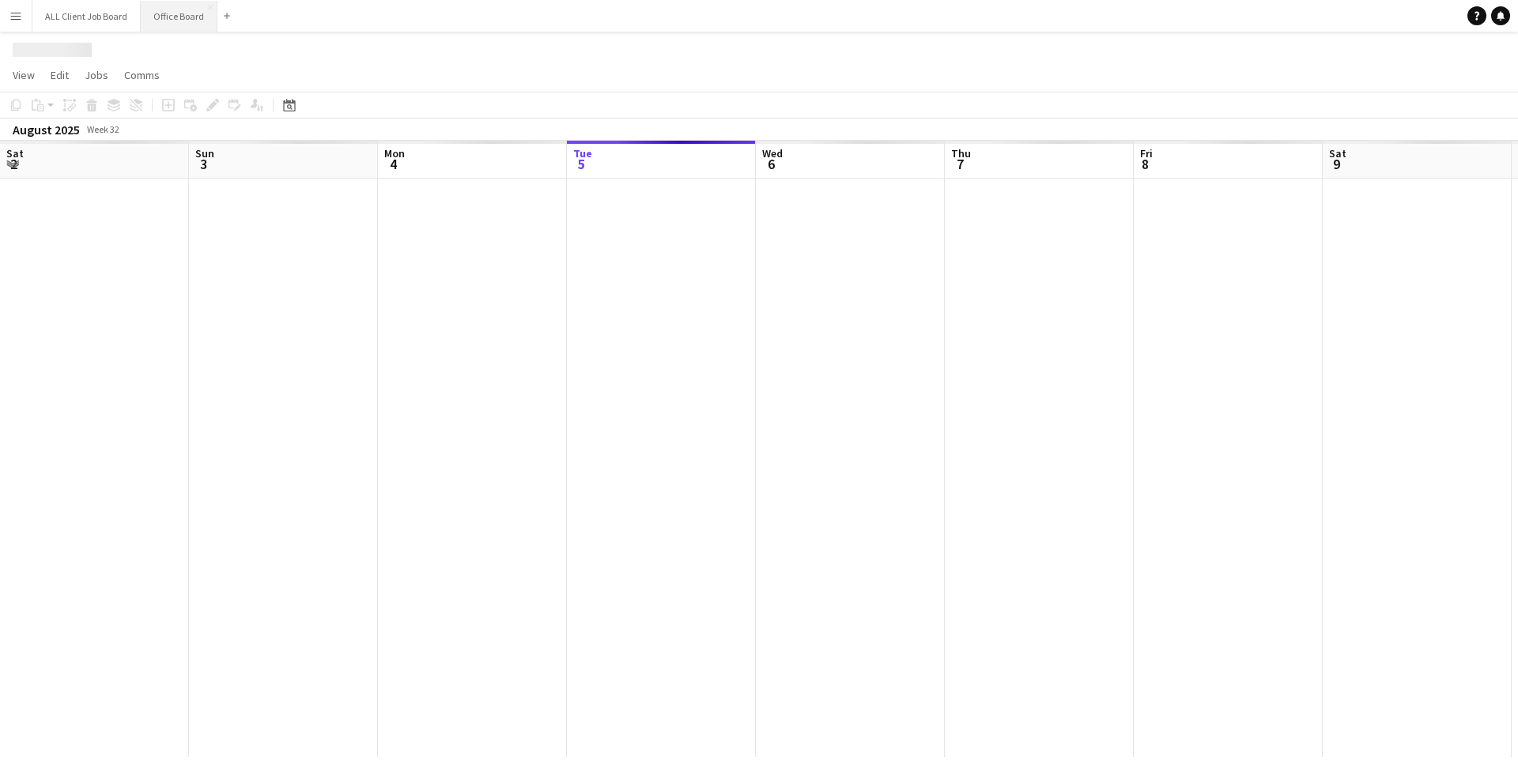 scroll, scrollTop: 0, scrollLeft: 0, axis: both 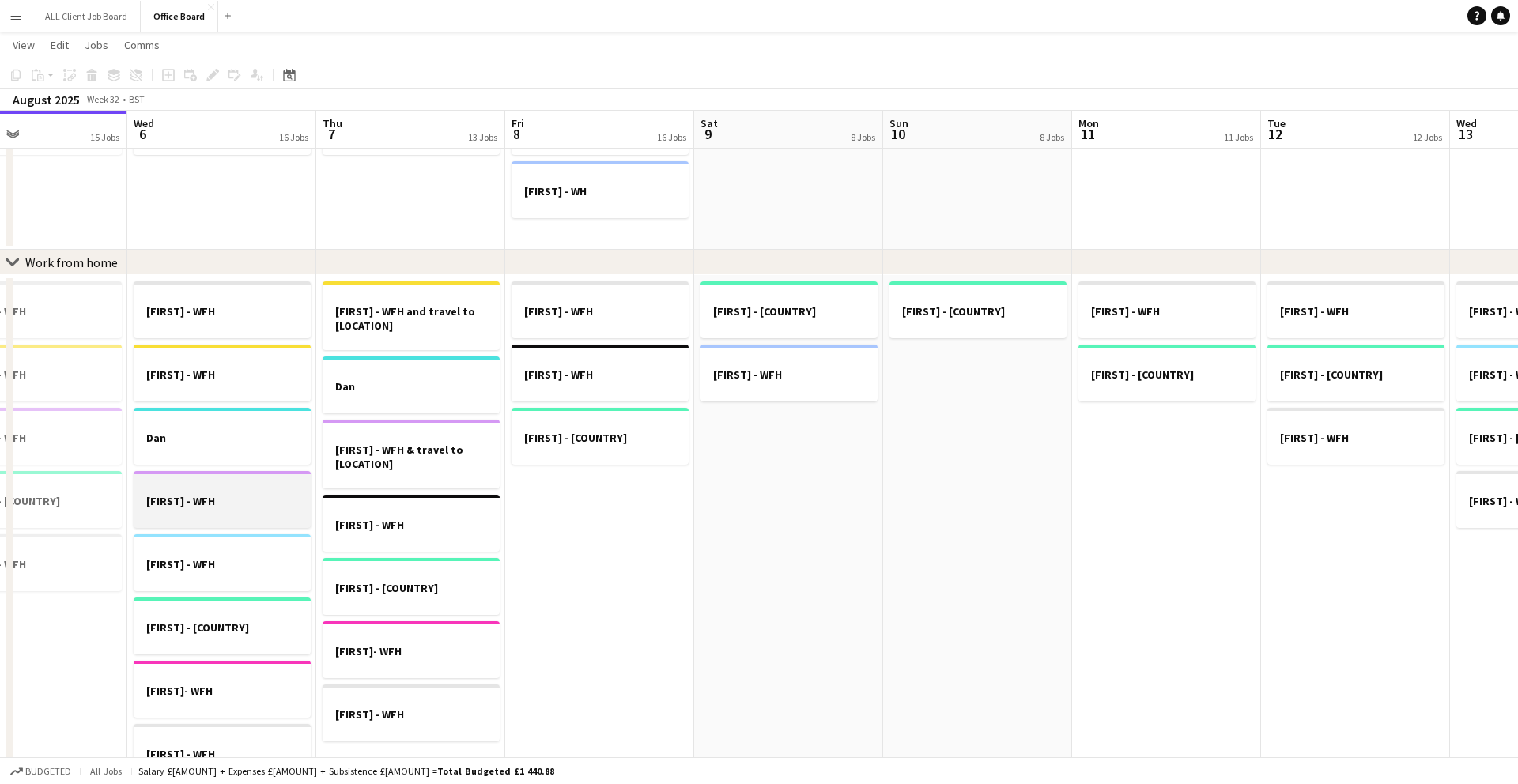 click at bounding box center [222, 514] 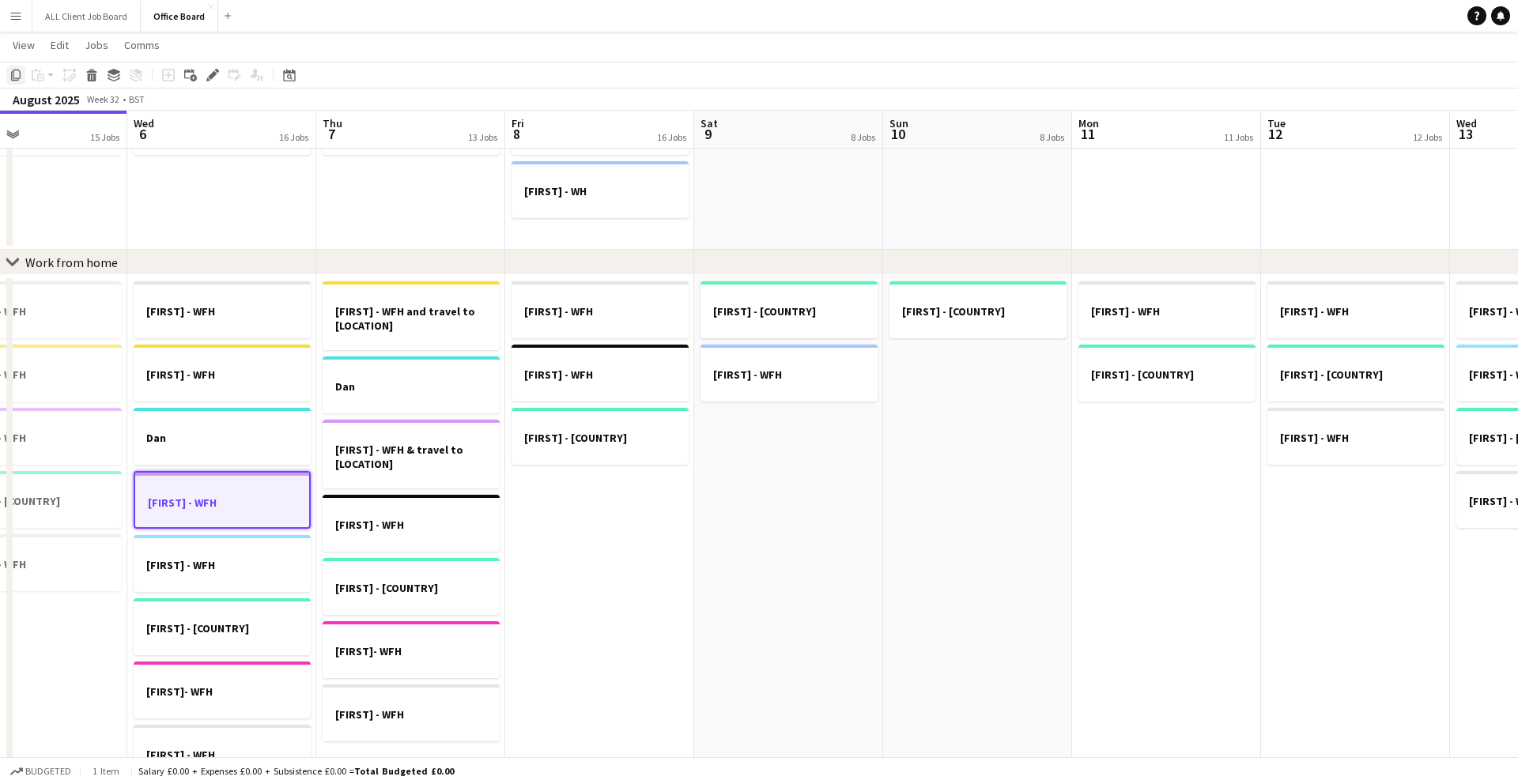 click on "Copy" 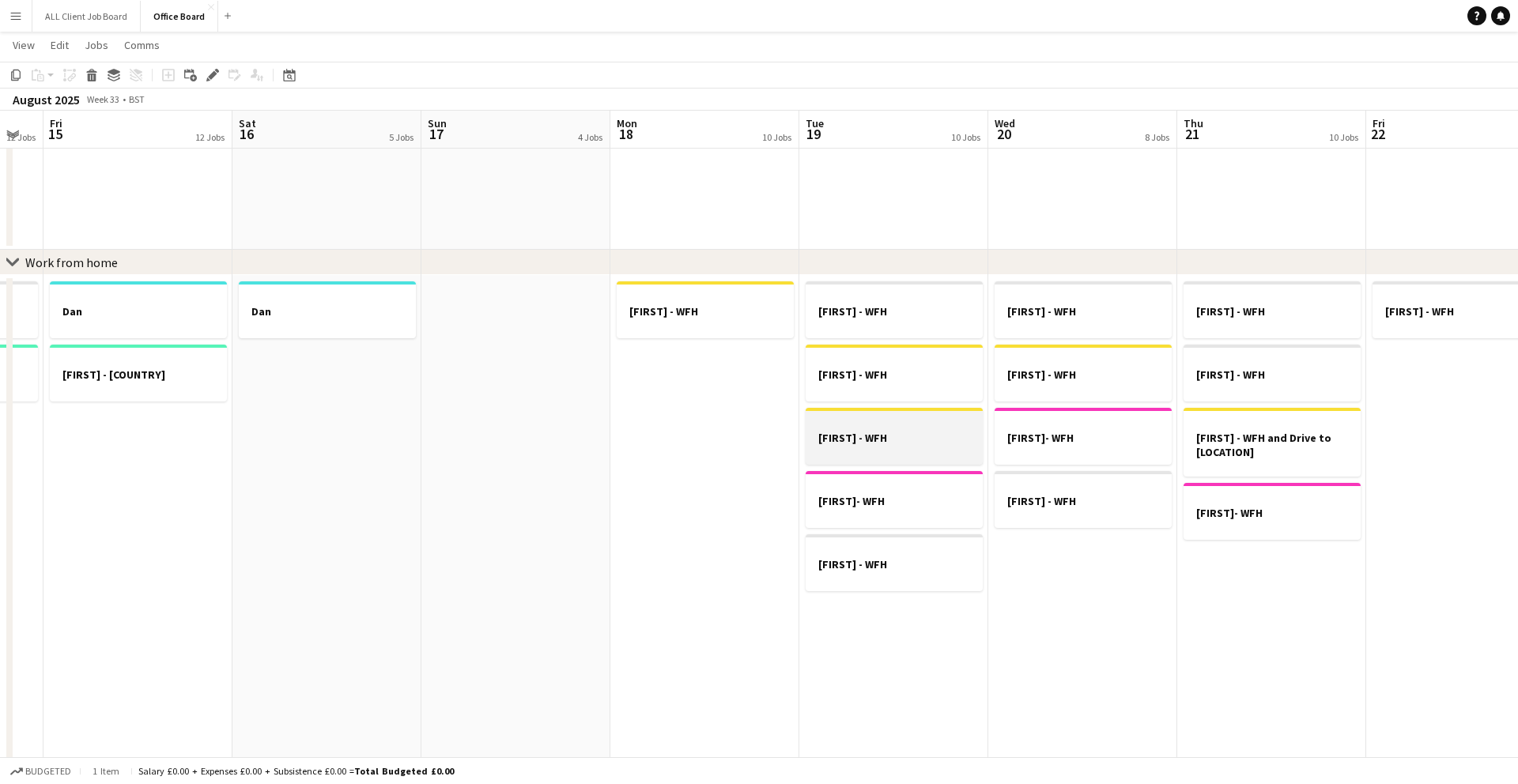 scroll, scrollTop: 0, scrollLeft: 776, axis: horizontal 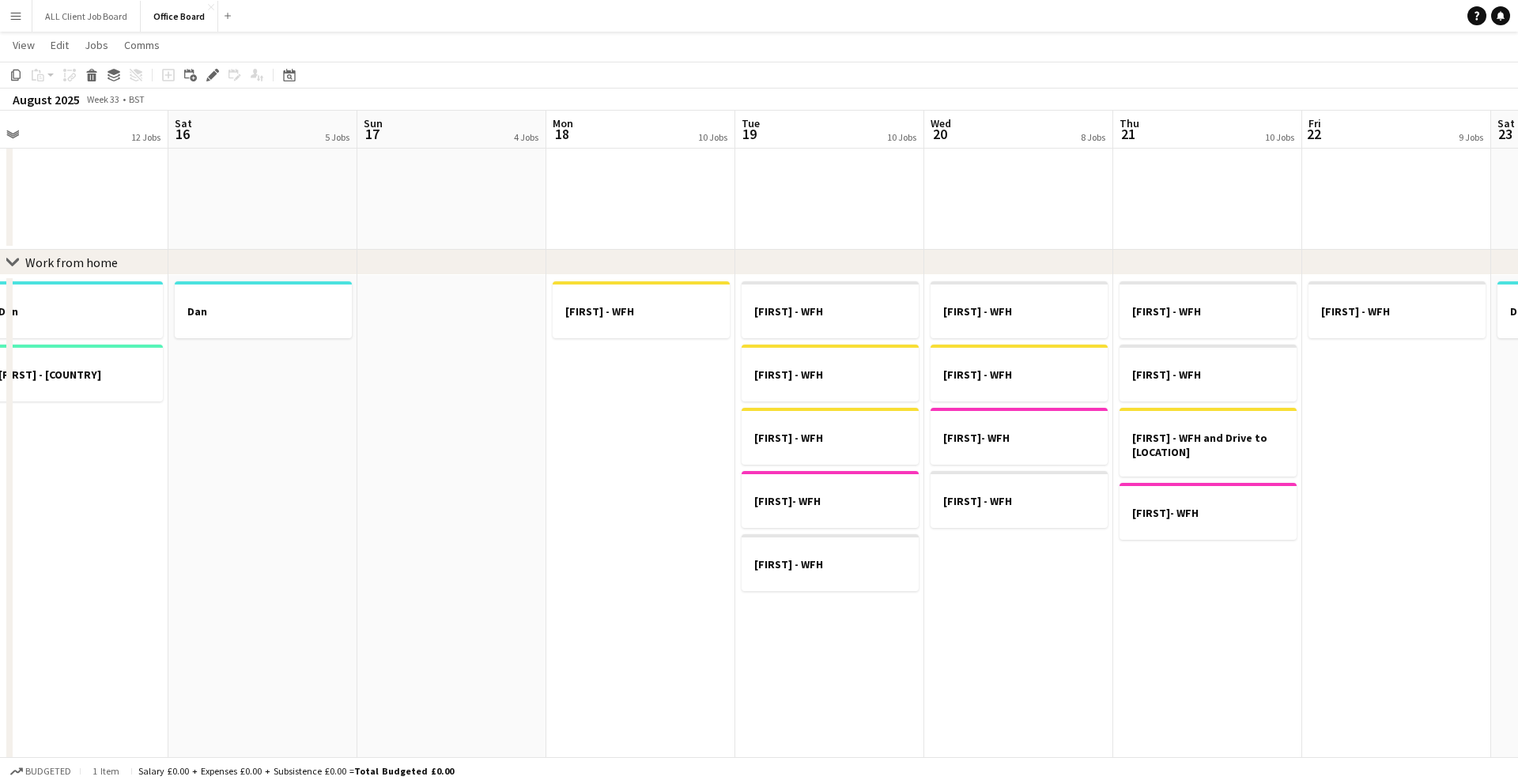 click on "[FIRST] - WFH" at bounding box center [640, 575] 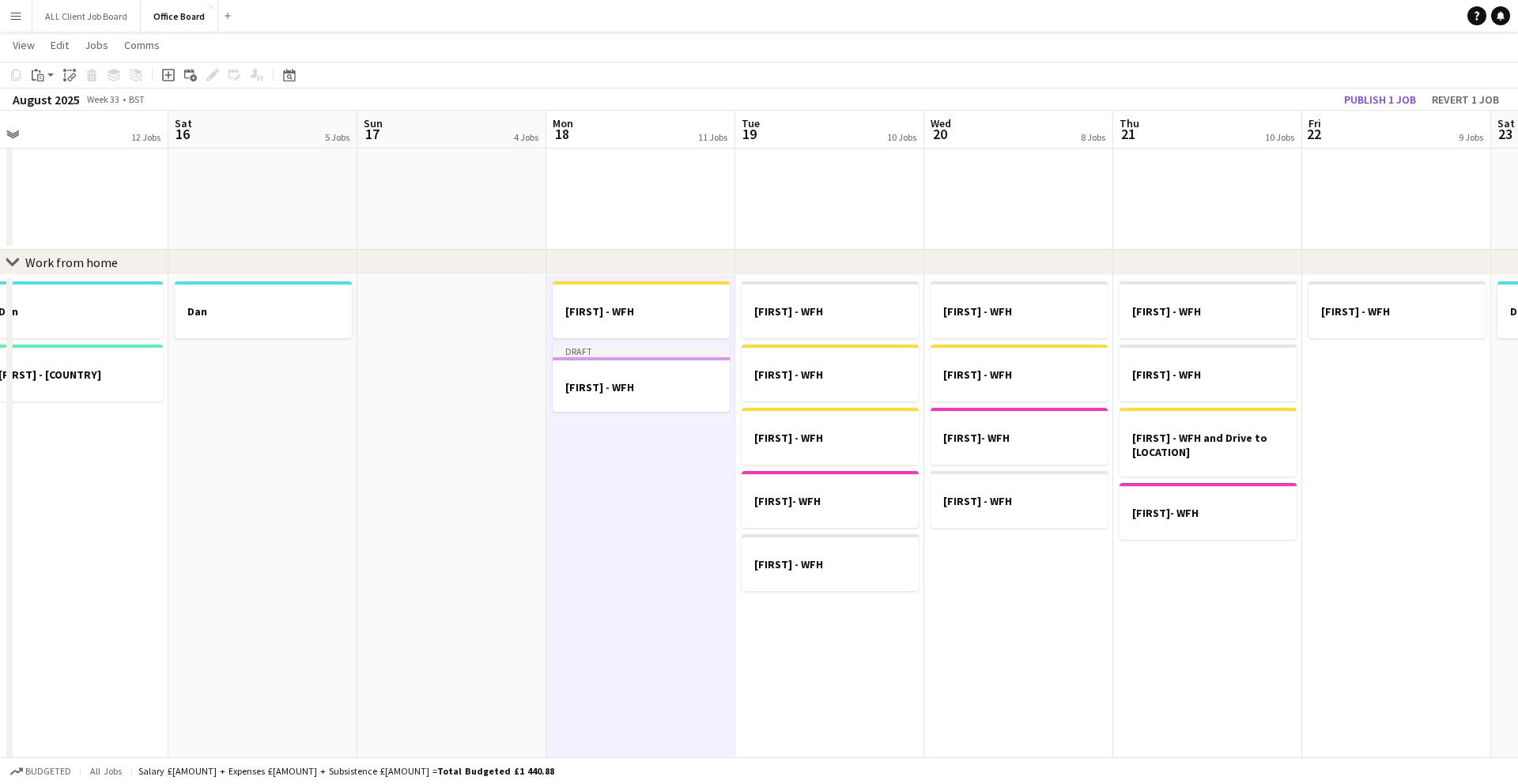 click on "[FIRST] - WFH      [FIRST] - WFH      [FIRST] - WFH      [FIRST]- WFH      [FIRST] - WFH" at bounding box center (829, 575) 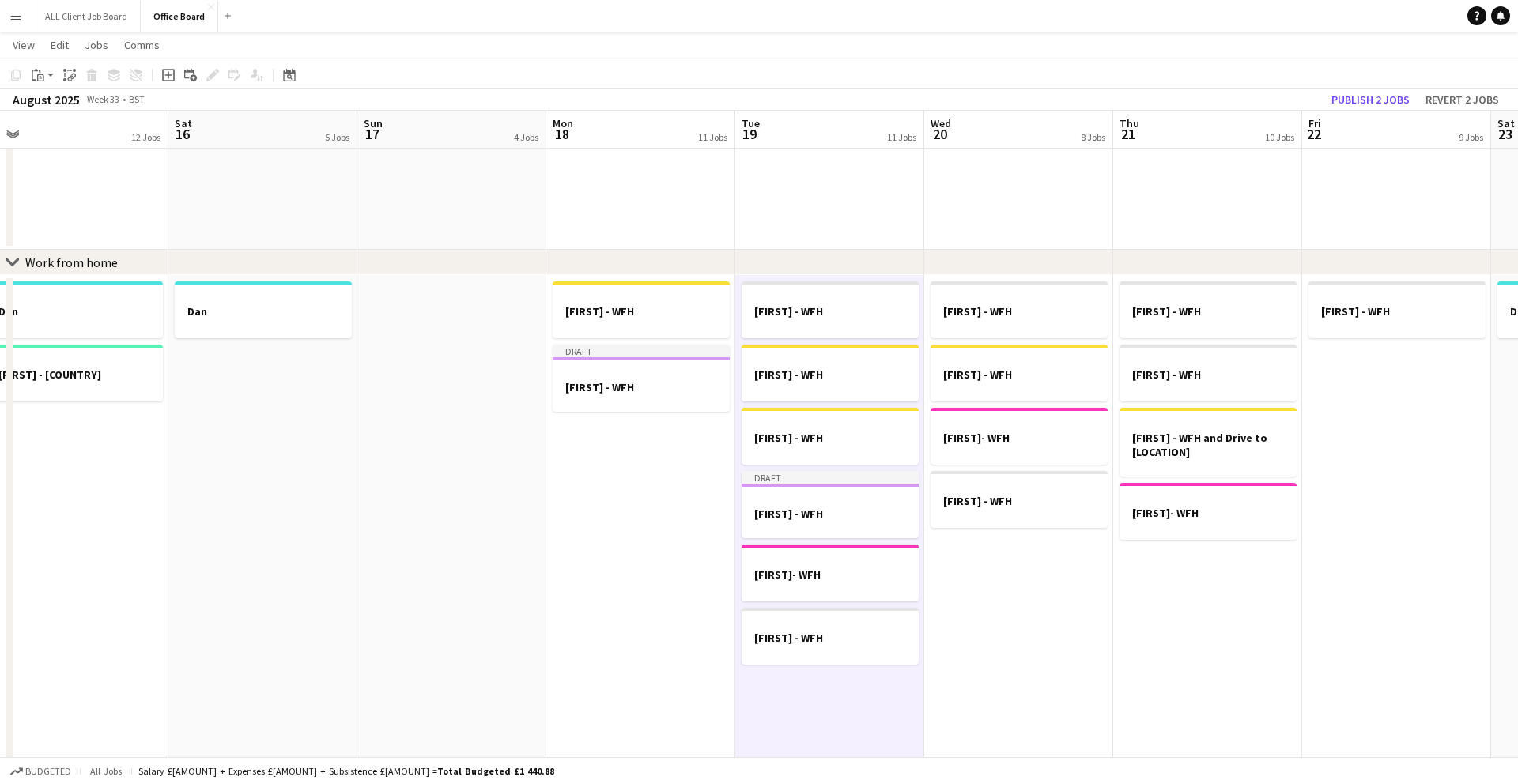 click on "[FIRST] - WFH      [FIRST] - WFH      [FIRST]- WFH      [FIRST] - WFH" at bounding box center [1018, 575] 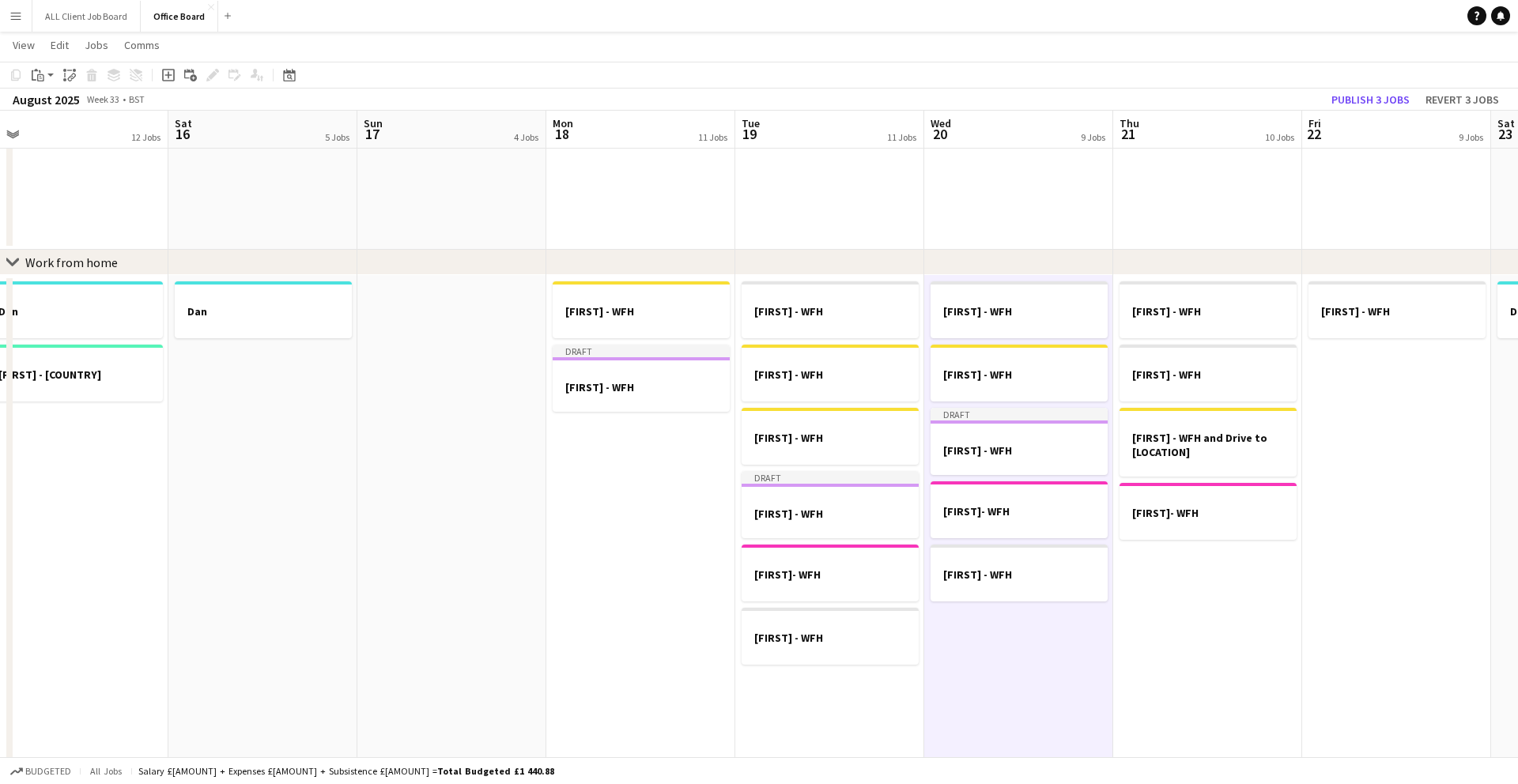 click on "[FIRST] - WFH      [FIRST] - WFH      [FIRST] - WFH and Drive to [LOCATION]      [FIRST]- WFH" at bounding box center (1207, 575) 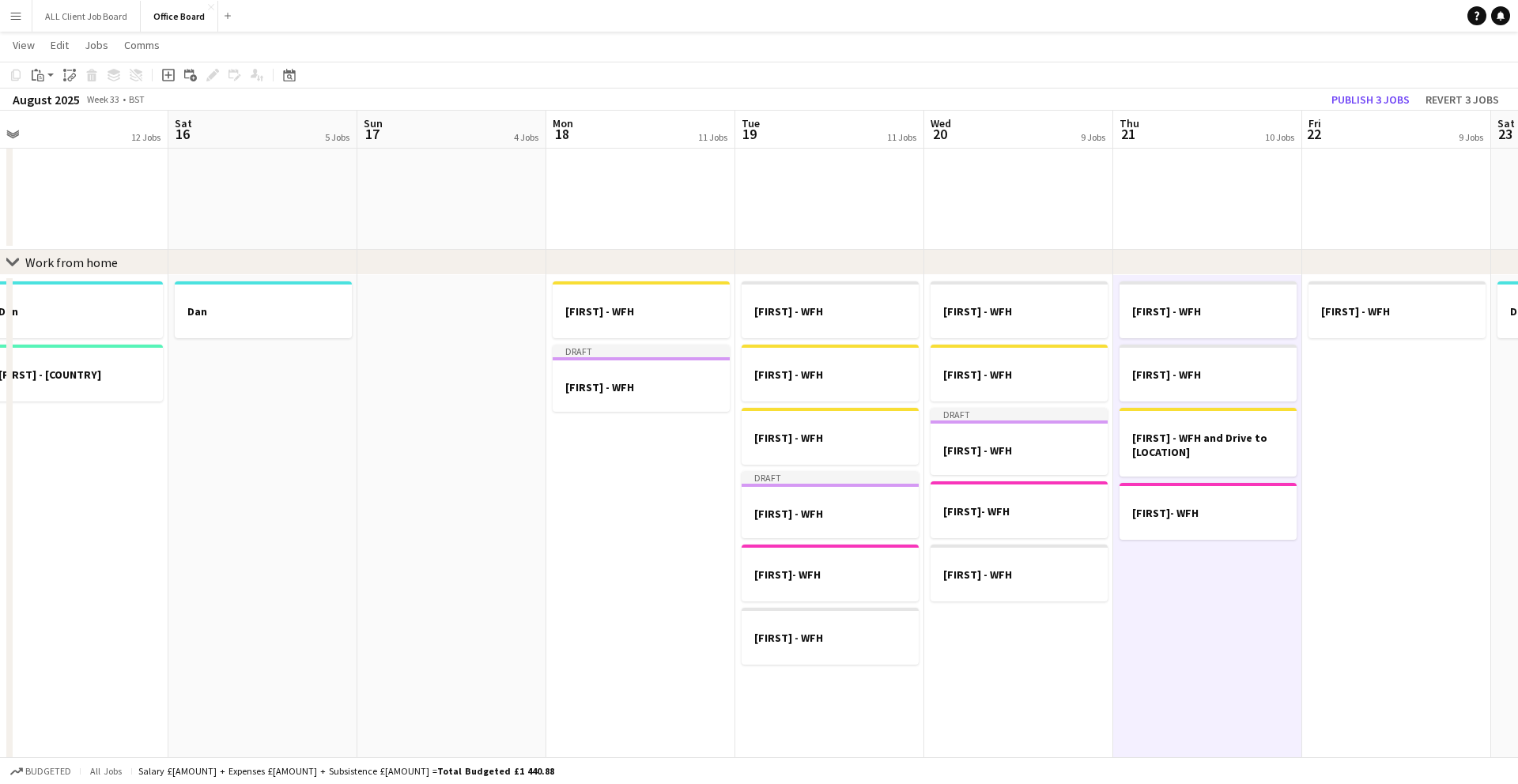 scroll, scrollTop: 0, scrollLeft: 776, axis: horizontal 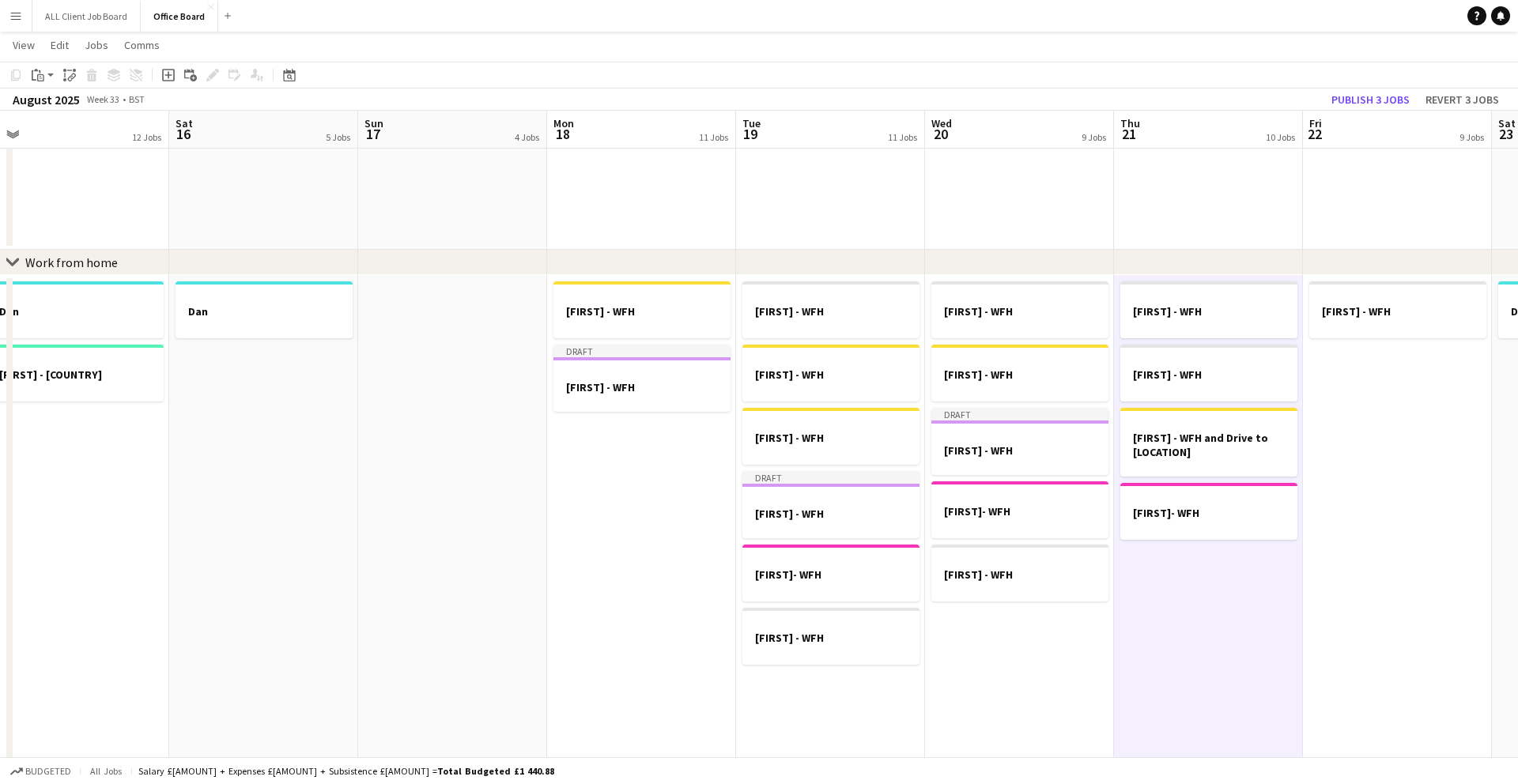 click at bounding box center [452, 575] 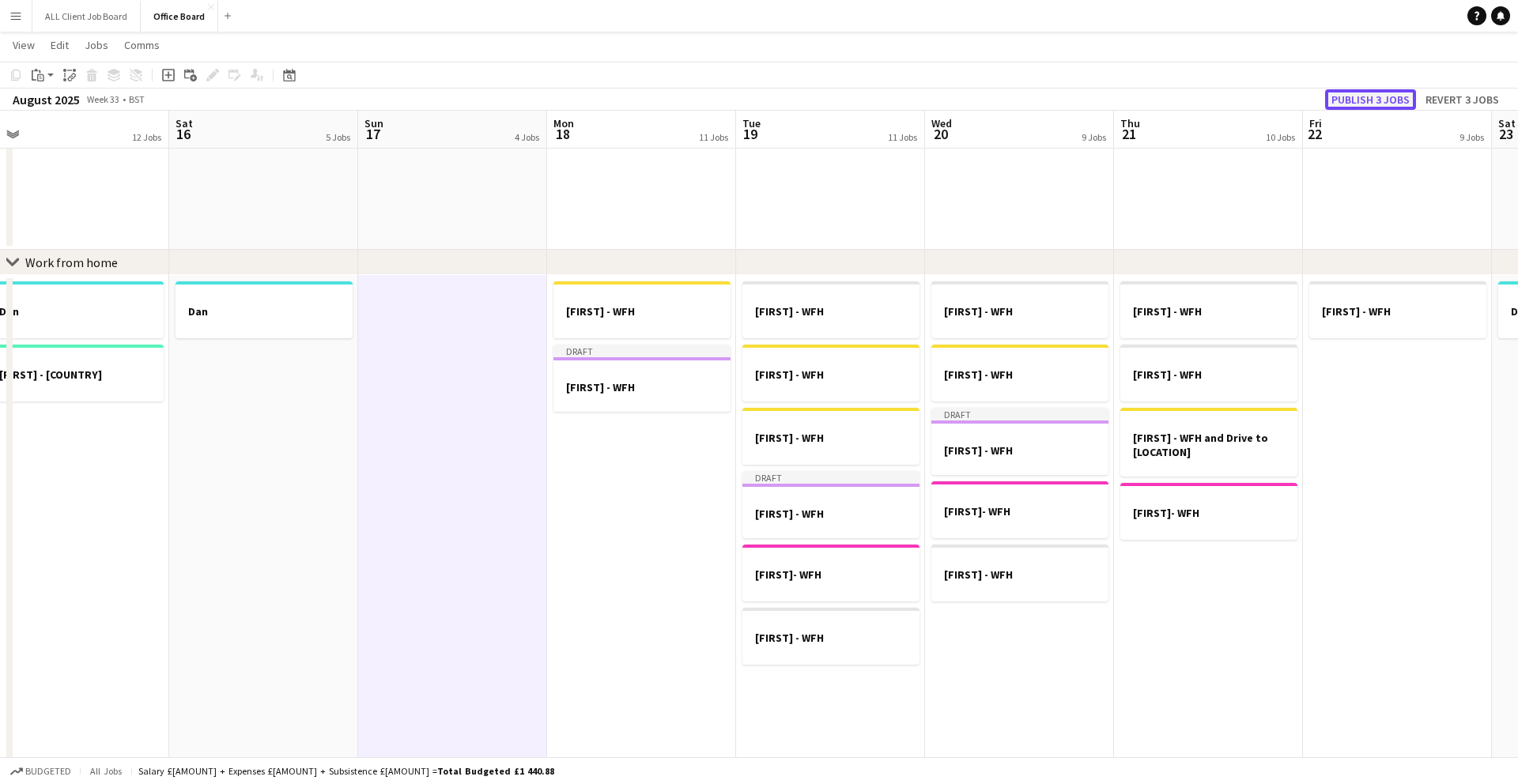click on "Publish 3 jobs" 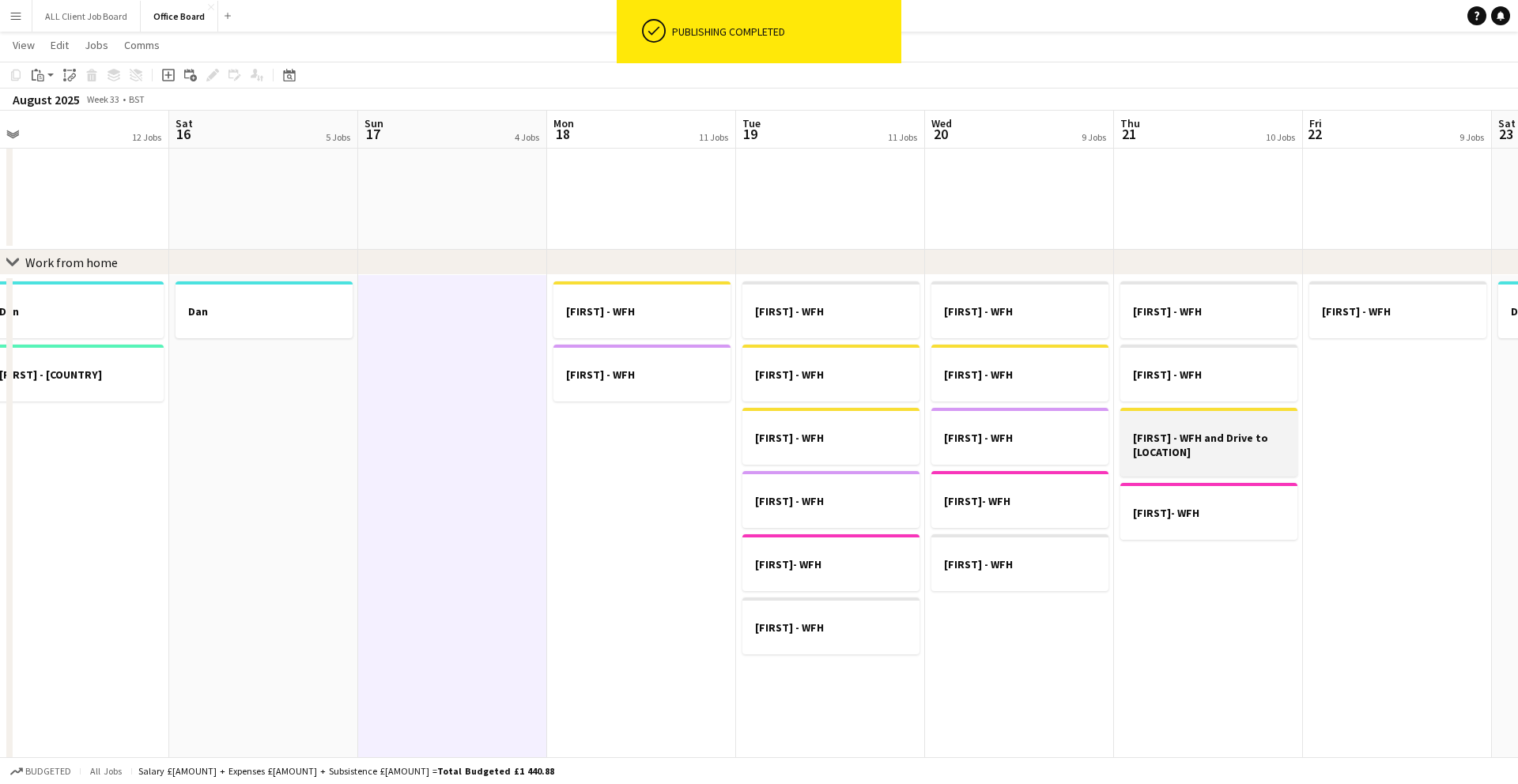 click on "[FIRST] - WFH and Drive to [LOCATION]" at bounding box center [1209, 445] 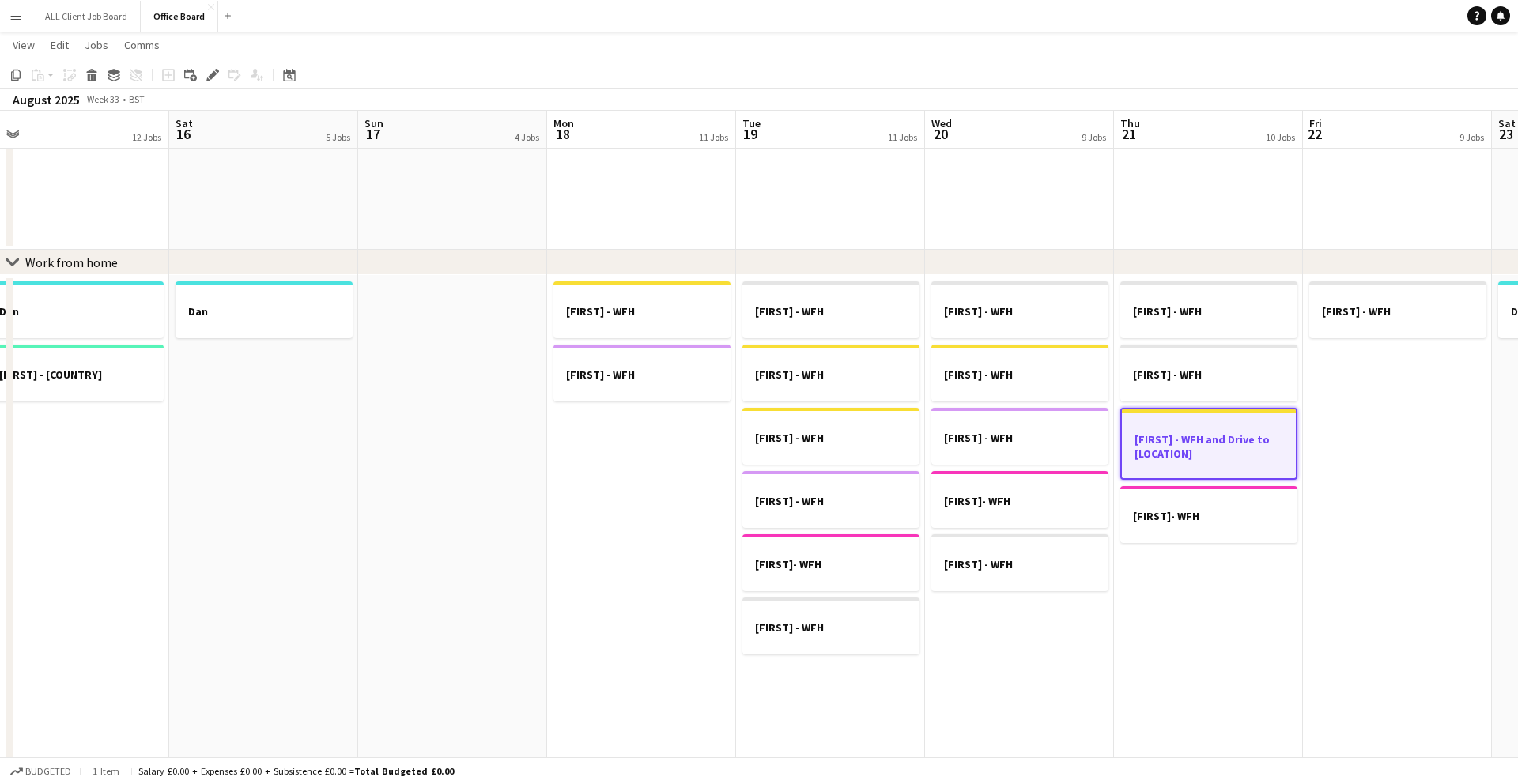 click on "[FIRST] - WFH and Drive to [LOCATION]" at bounding box center [1209, 447] 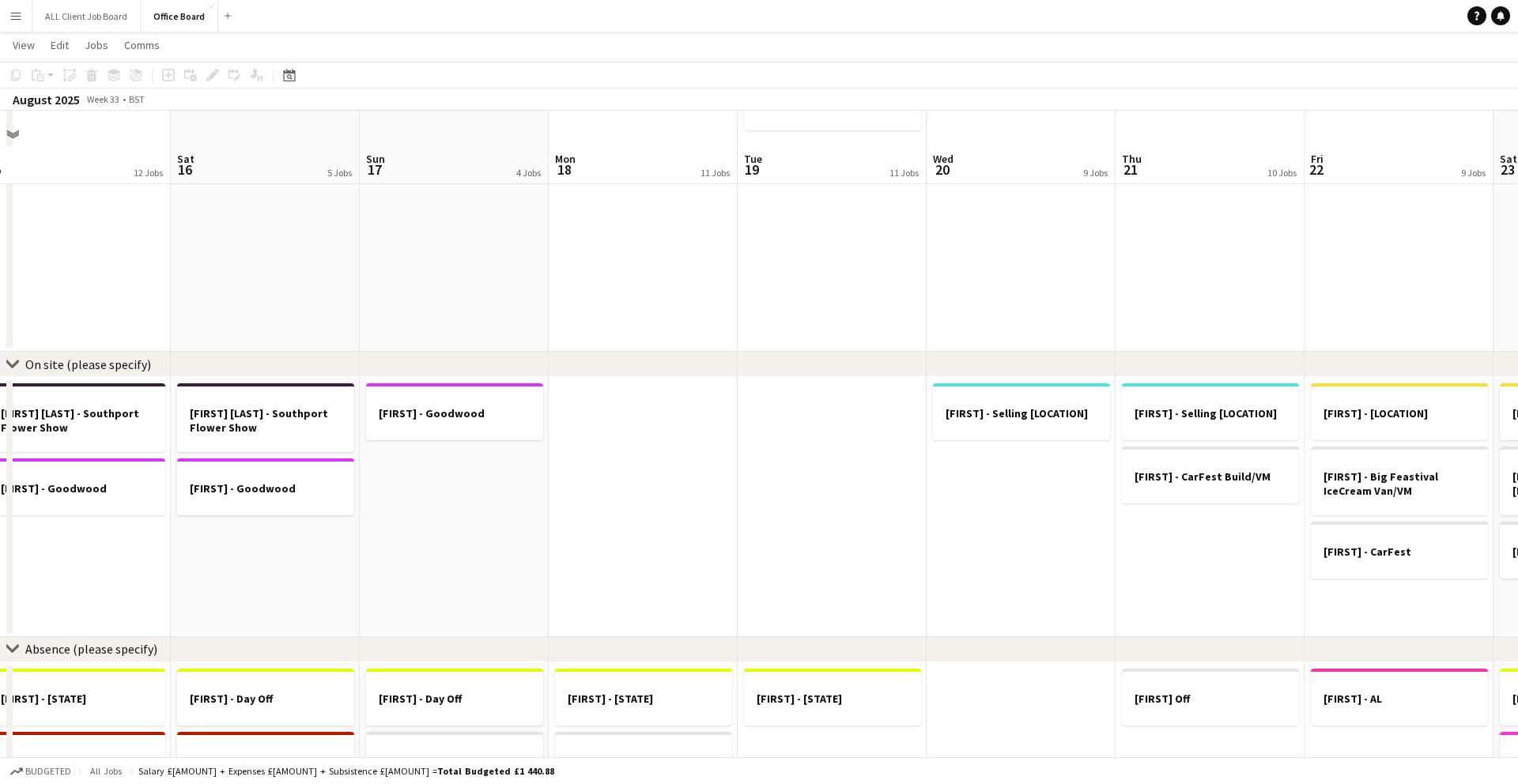 scroll, scrollTop: 1474, scrollLeft: 0, axis: vertical 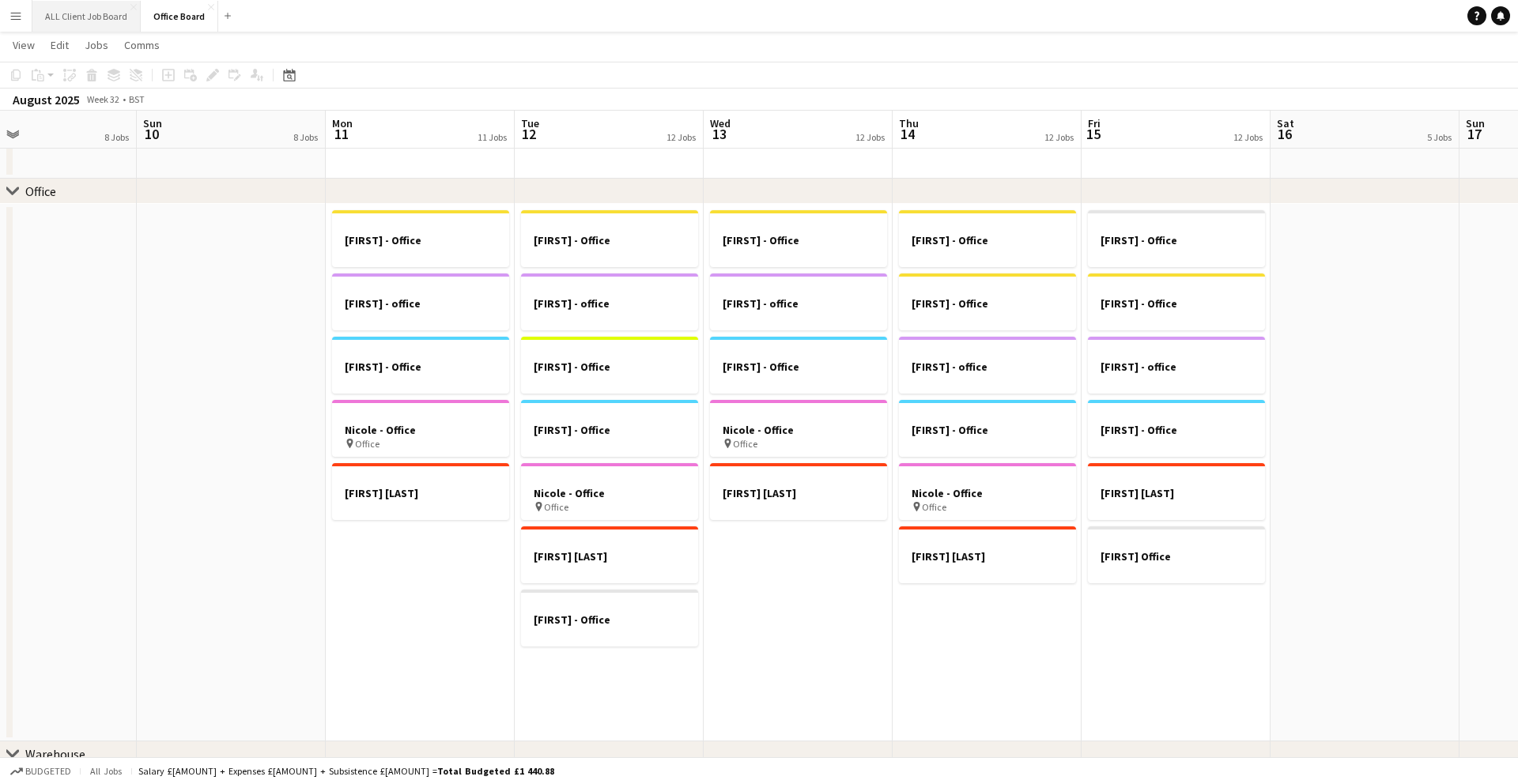 click on "ALL Client Job Board
Close" at bounding box center [86, 16] 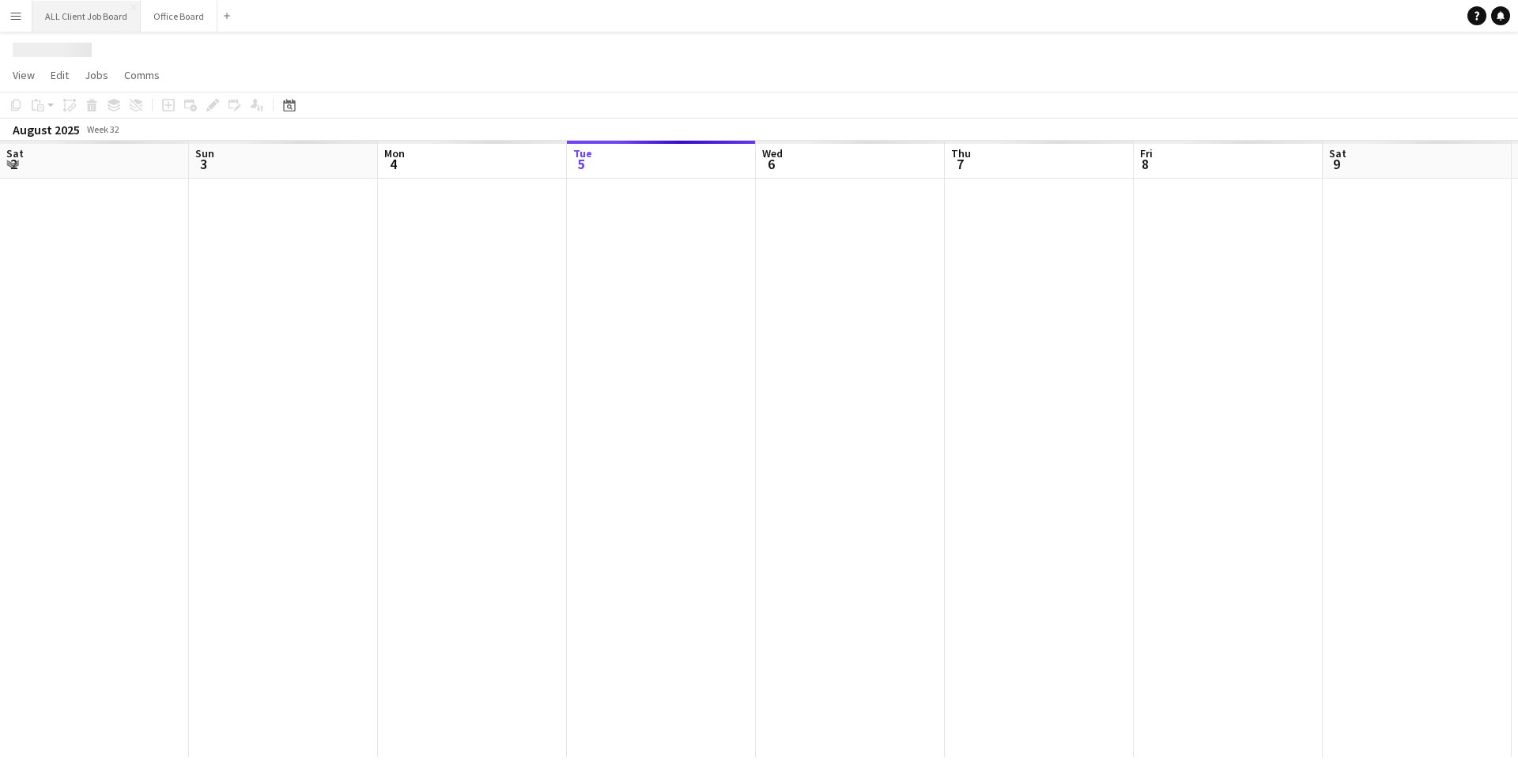 scroll, scrollTop: 0, scrollLeft: 0, axis: both 